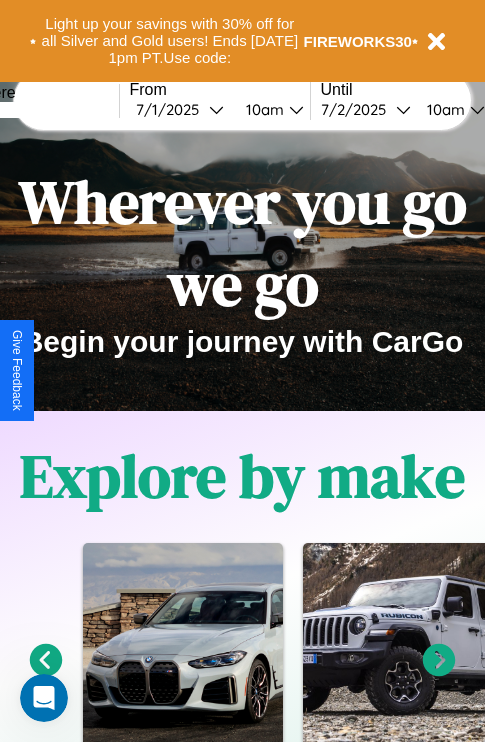 scroll, scrollTop: 0, scrollLeft: 0, axis: both 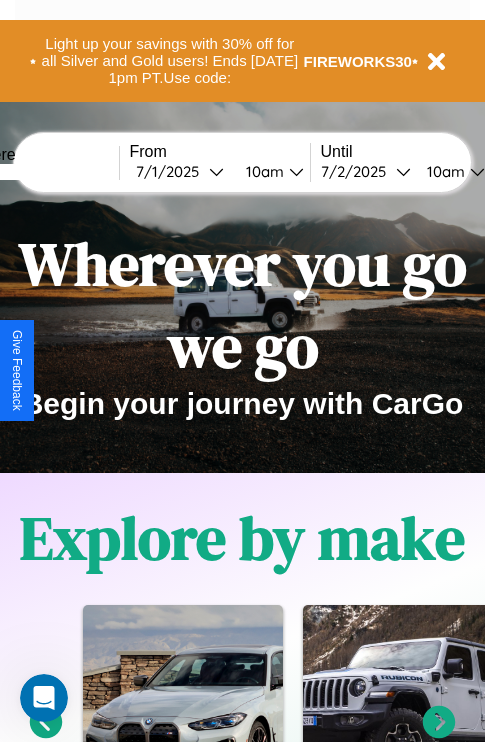 click at bounding box center (44, 172) 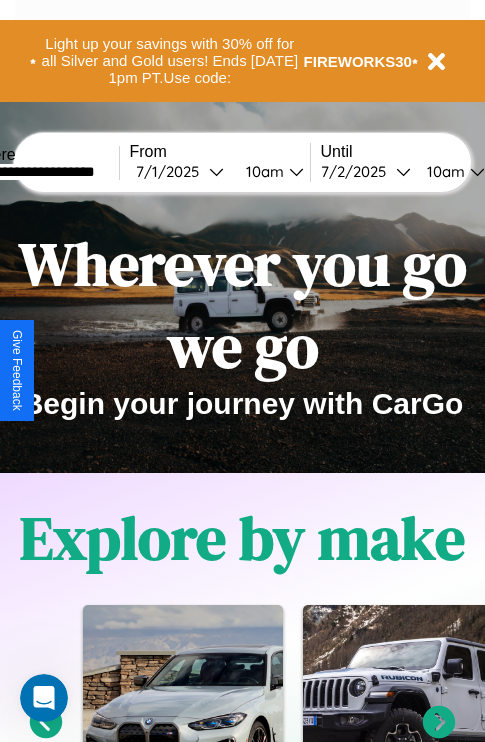 type on "**********" 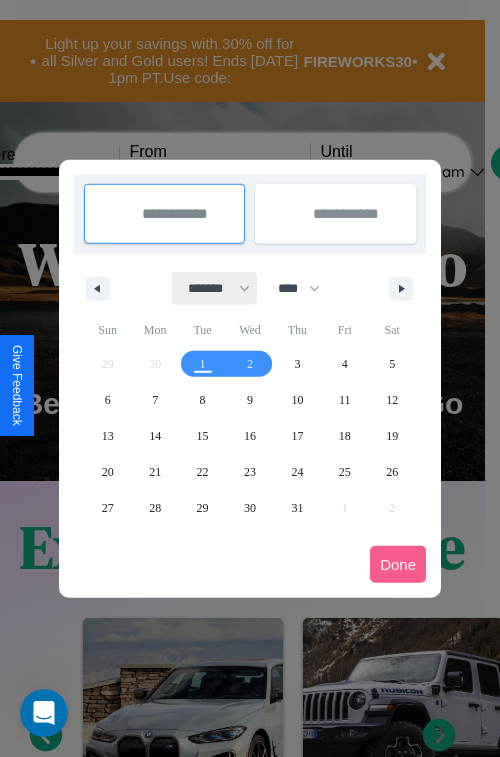 click on "******* ******** ***** ***** *** **** **** ****** ********* ******* ******** ********" at bounding box center [215, 288] 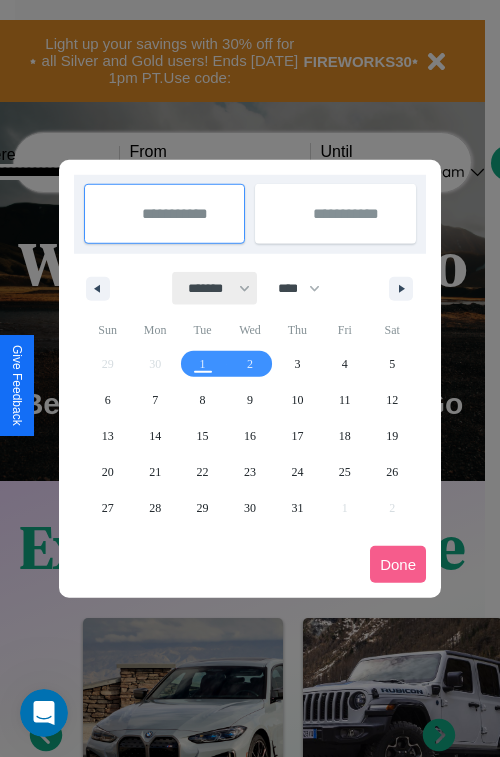 select on "*" 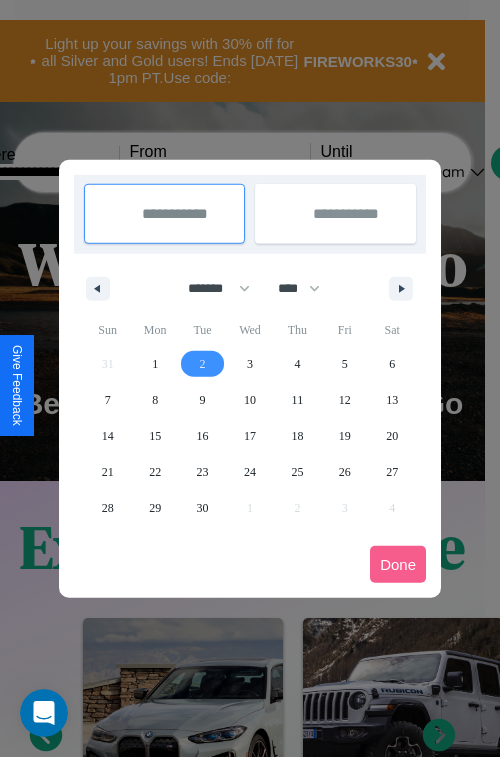 click on "2" at bounding box center [203, 364] 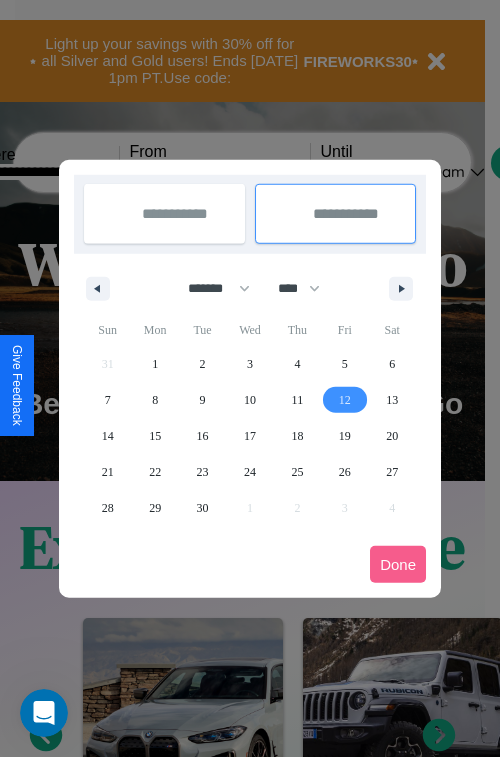 click on "12" at bounding box center [345, 400] 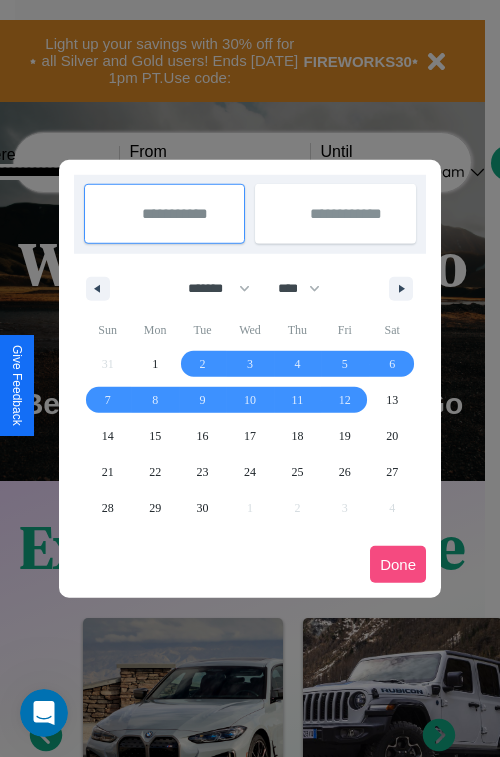 click on "Done" at bounding box center (398, 564) 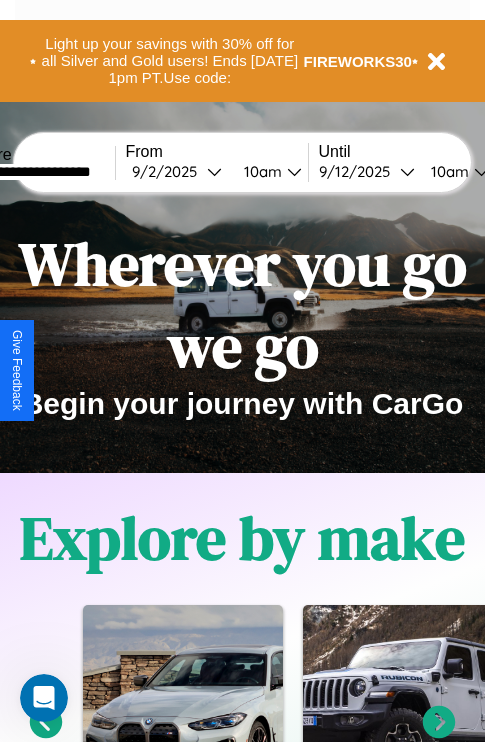 scroll, scrollTop: 0, scrollLeft: 72, axis: horizontal 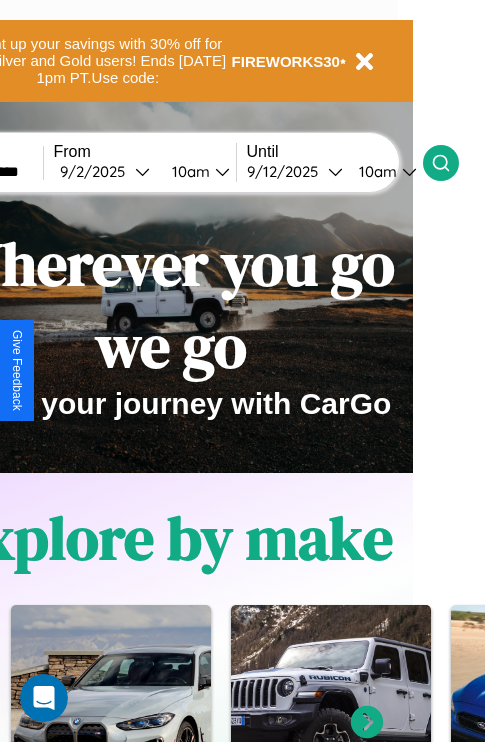 click 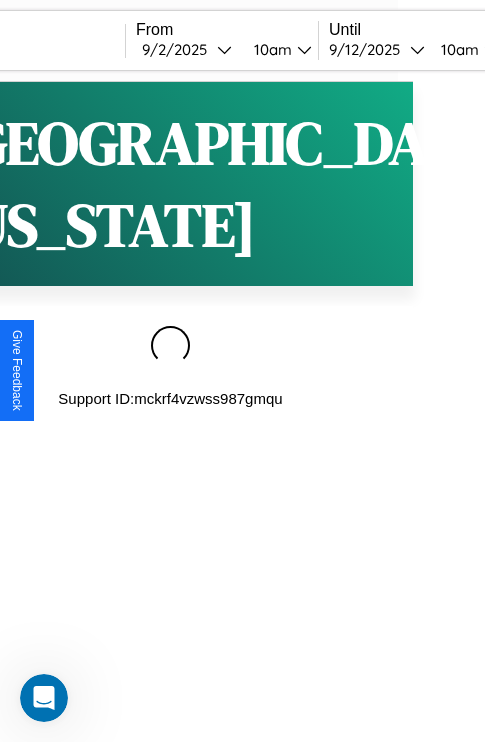 scroll, scrollTop: 0, scrollLeft: 0, axis: both 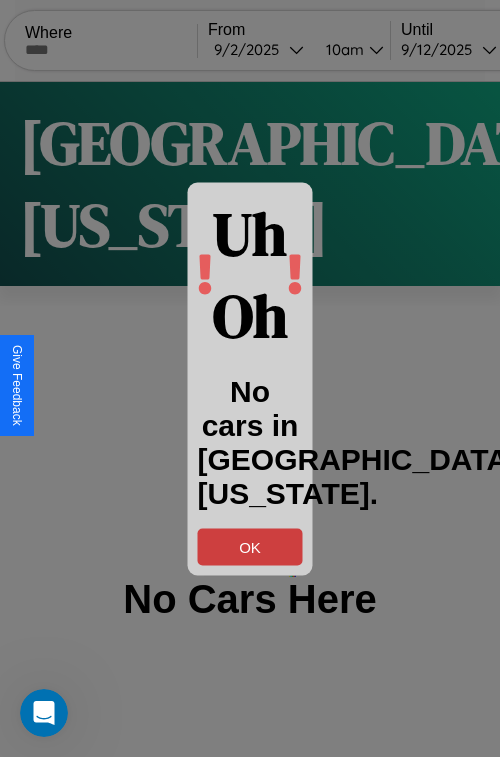 click on "OK" at bounding box center (250, 546) 